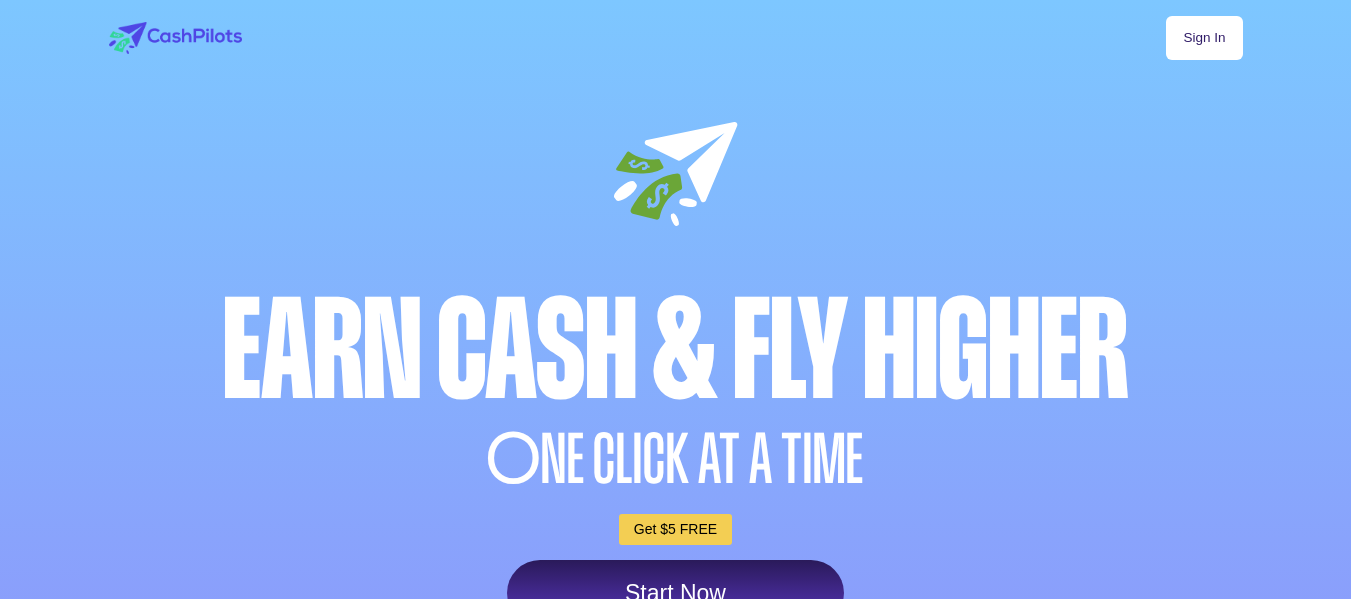 scroll, scrollTop: 484, scrollLeft: 0, axis: vertical 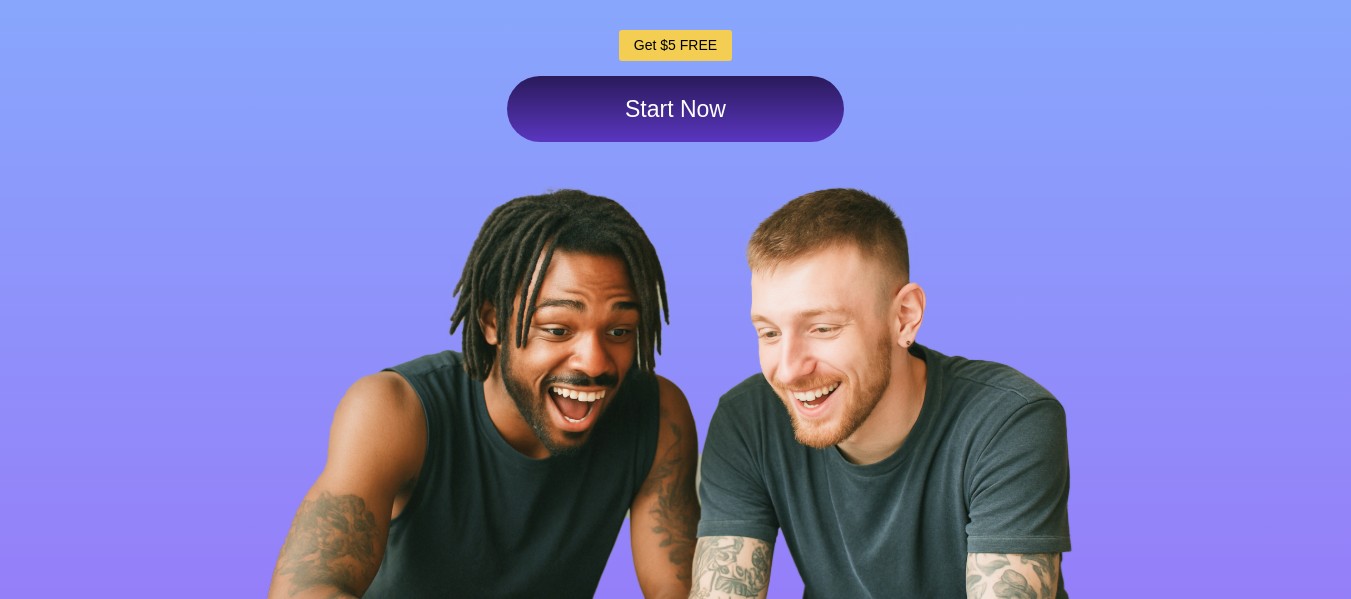 click on "Get $5 FREE" at bounding box center (675, 45) 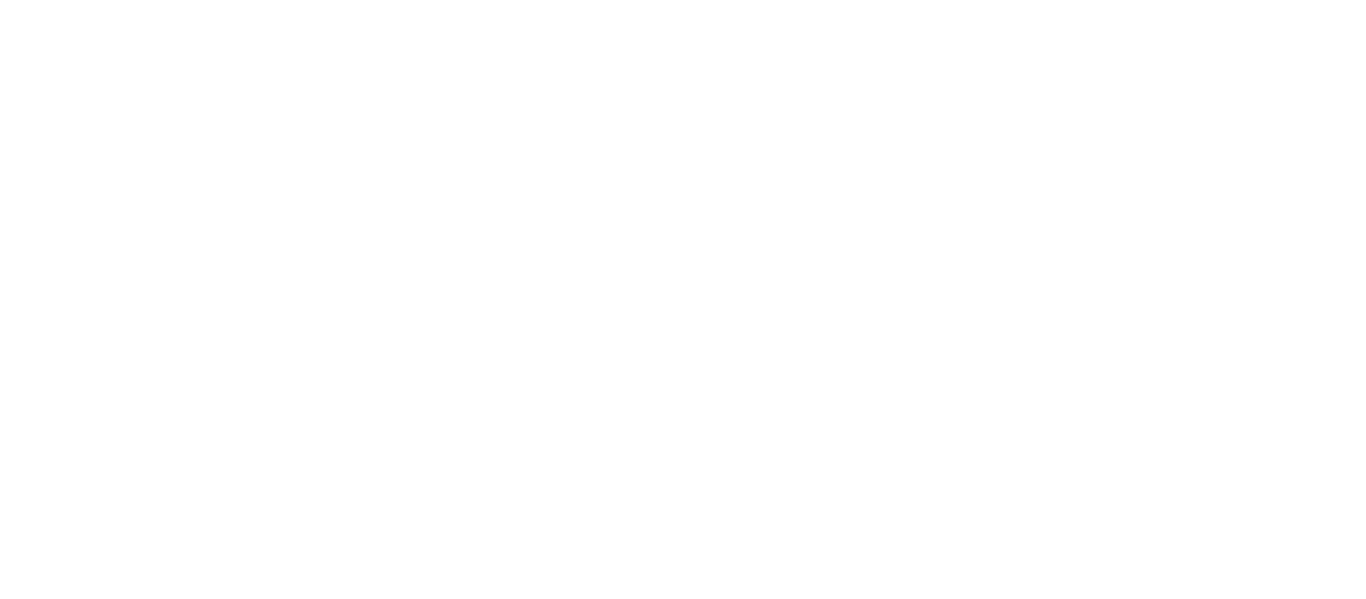 scroll, scrollTop: 0, scrollLeft: 0, axis: both 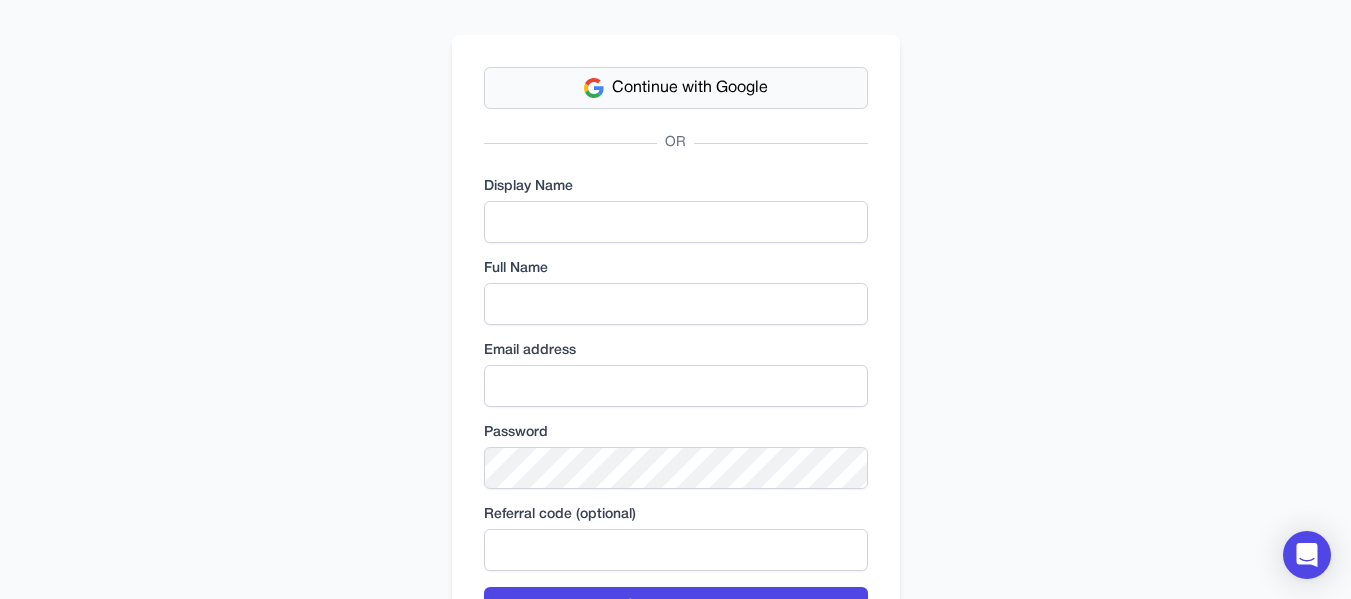 click on "Continue with Google" at bounding box center [690, 88] 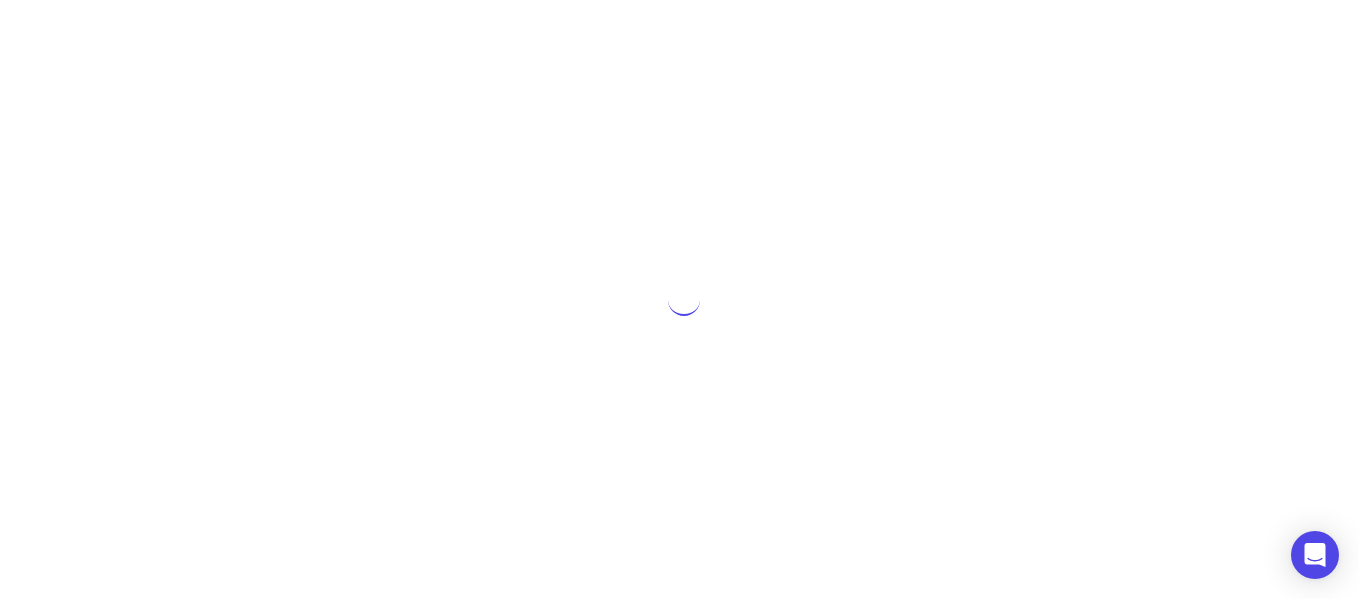 scroll, scrollTop: 0, scrollLeft: 0, axis: both 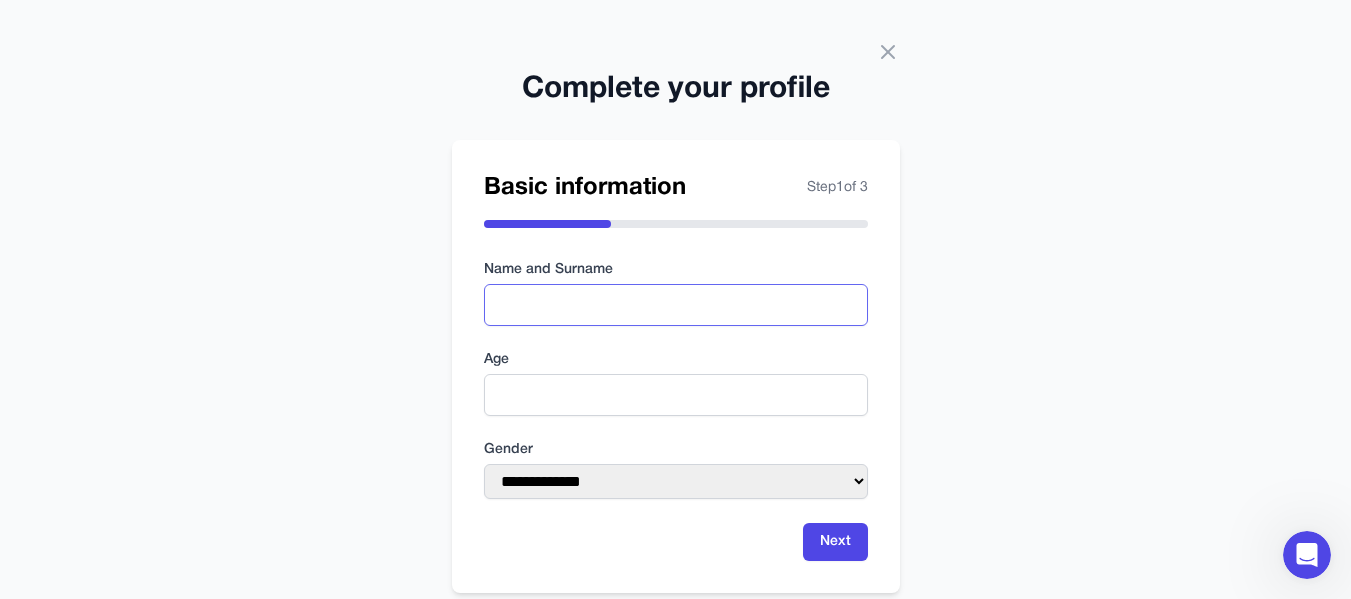 click at bounding box center (676, 305) 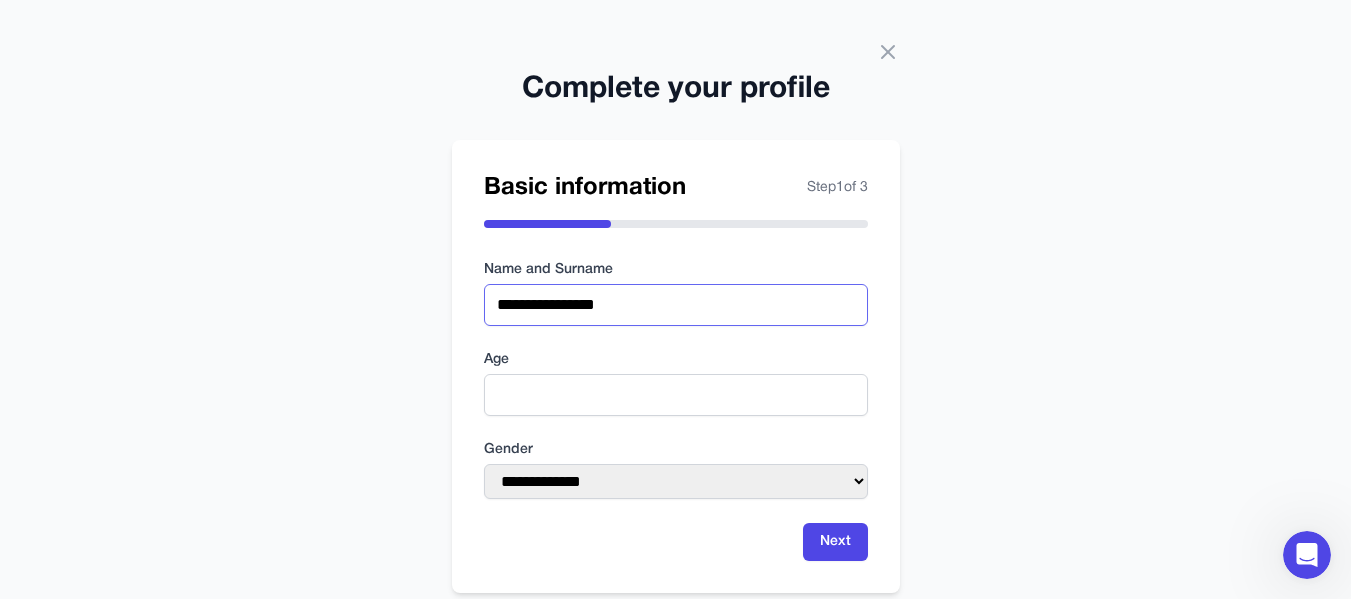 type on "**********" 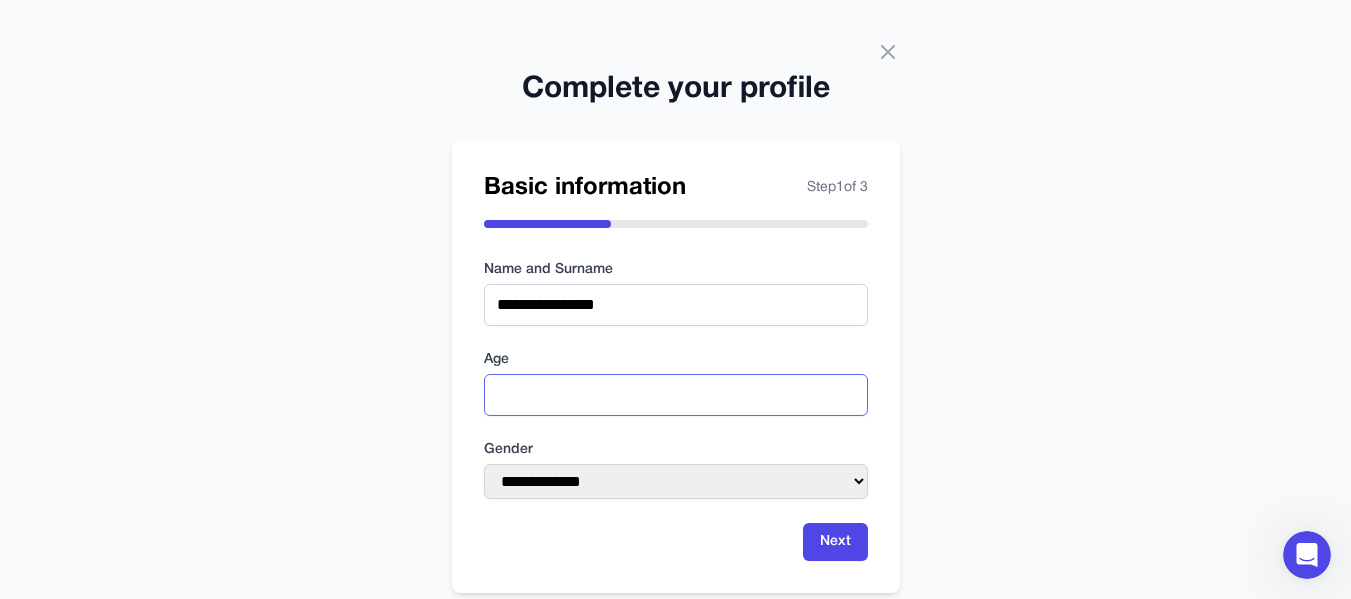 click at bounding box center [676, 395] 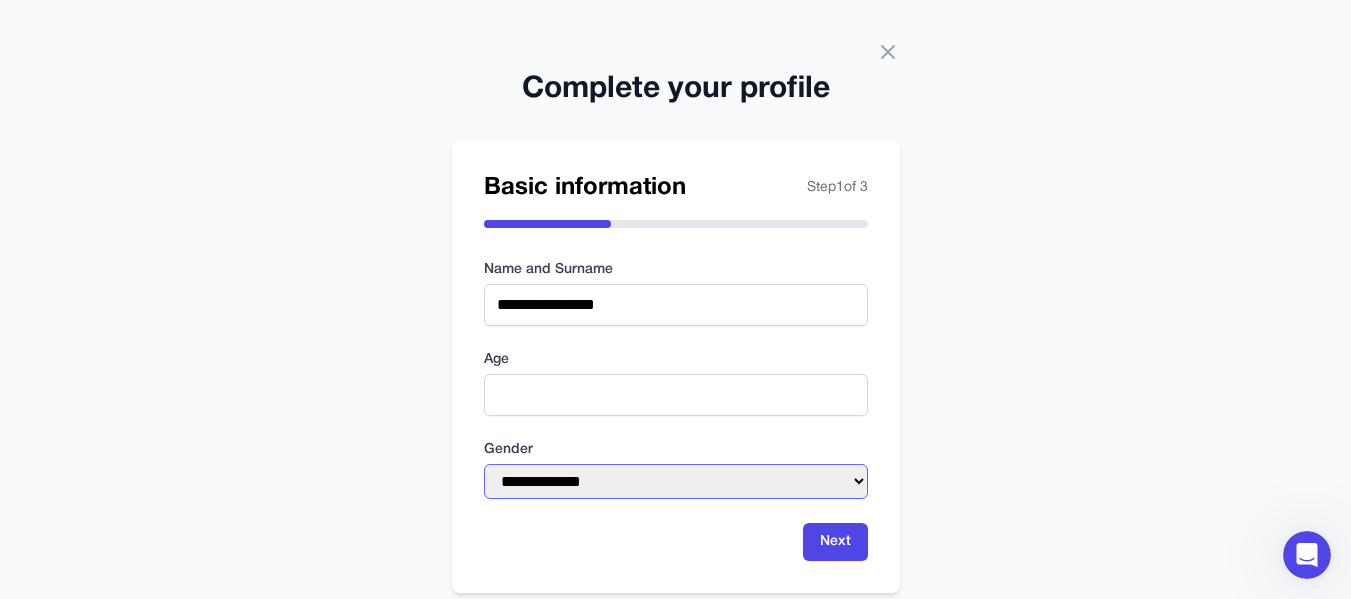 click on "**********" at bounding box center [676, 481] 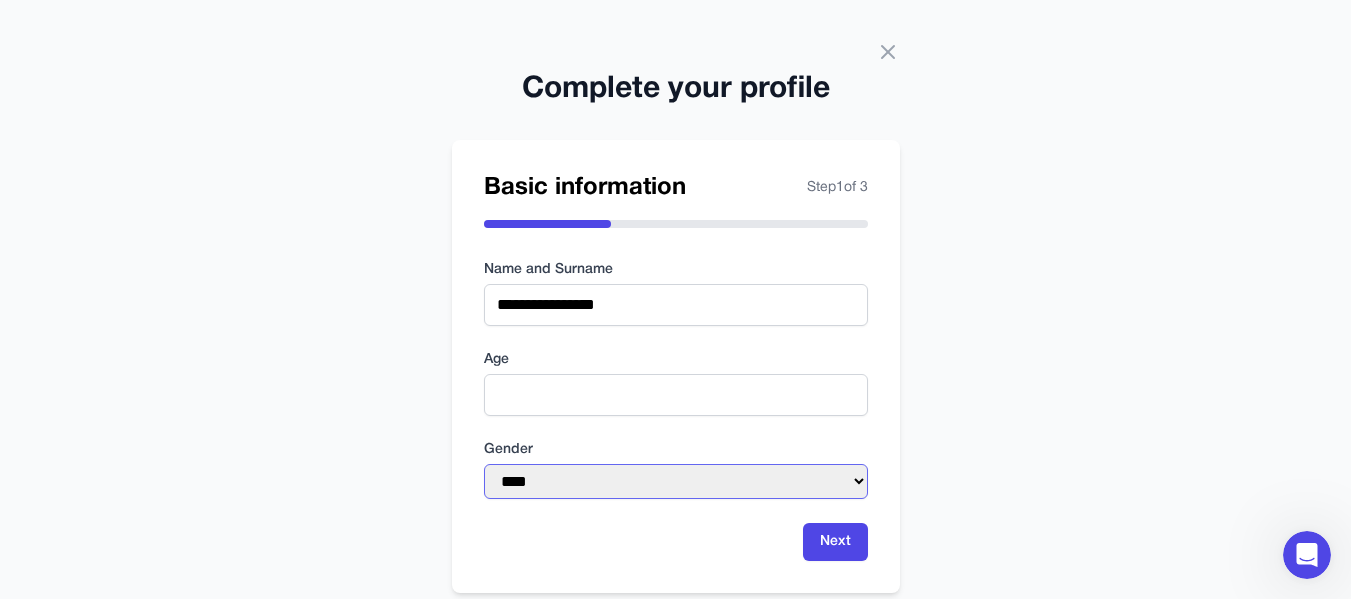 click on "**********" at bounding box center [676, 481] 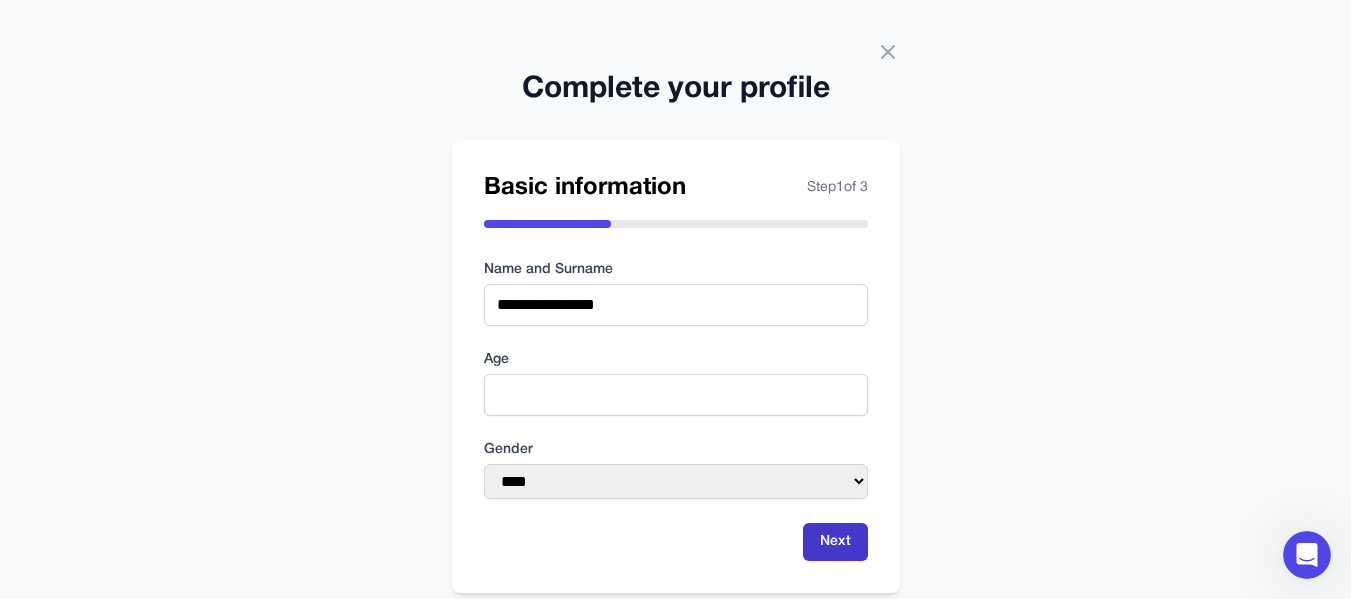 click on "Next" at bounding box center (835, 542) 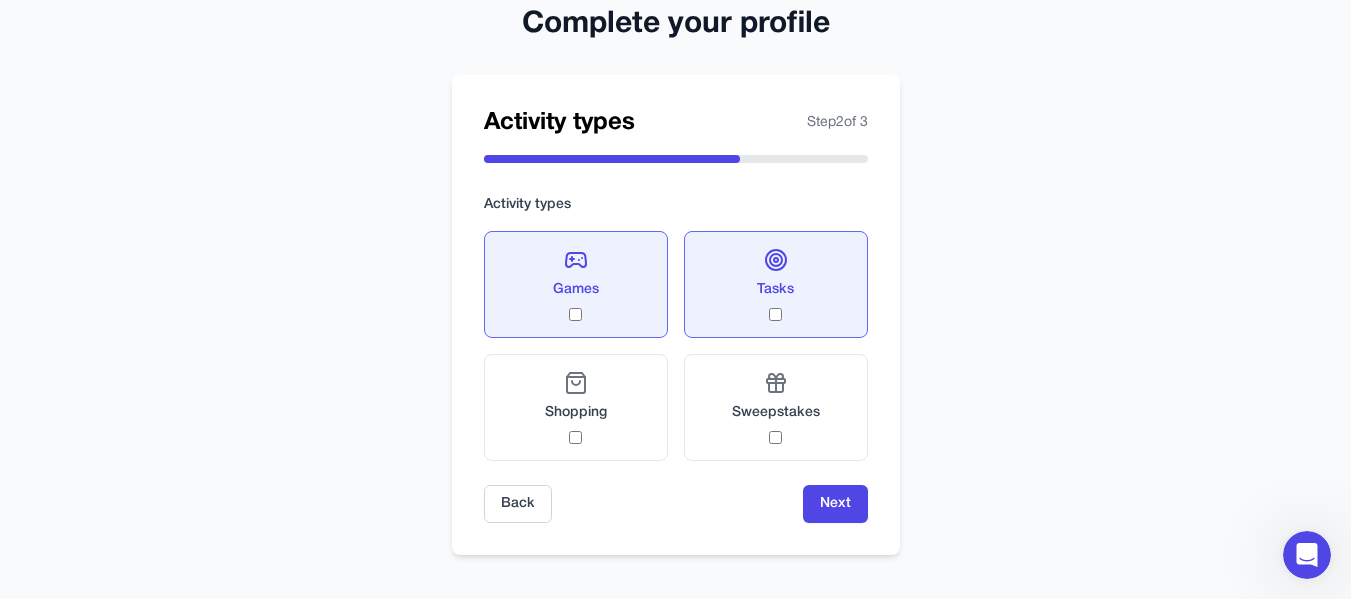 scroll, scrollTop: 69, scrollLeft: 0, axis: vertical 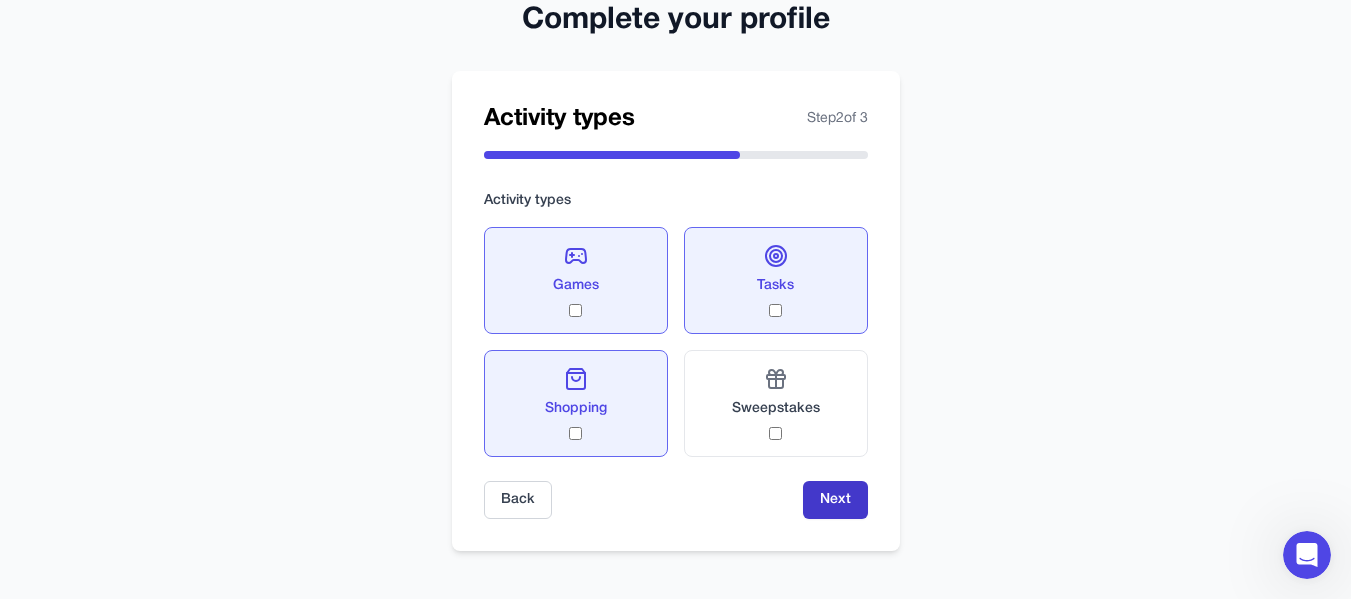 click on "Next" at bounding box center [835, 500] 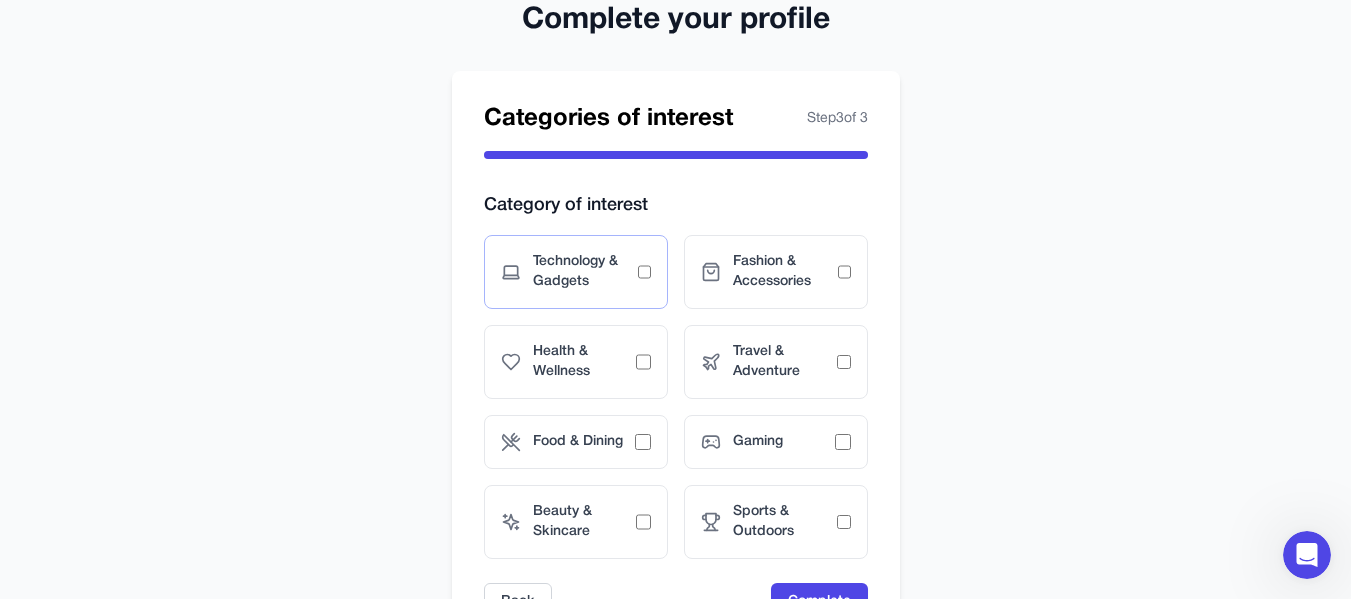 click on "Technology & Gadgets" at bounding box center (576, 272) 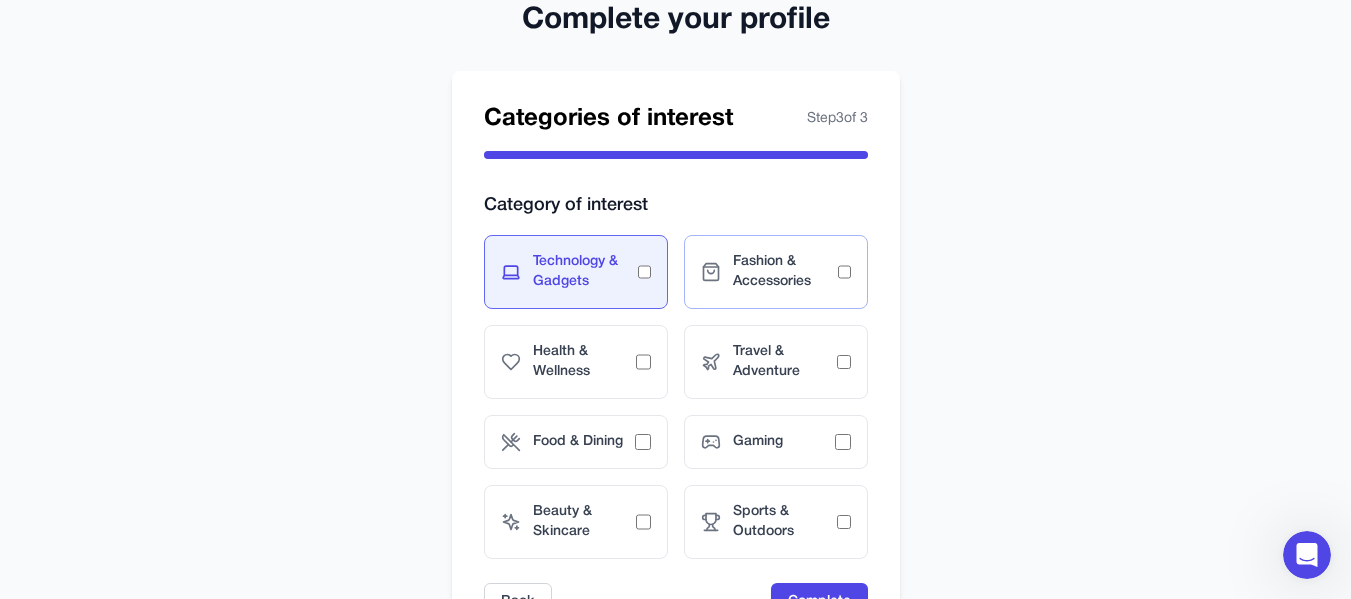 click on "Fashion & Accessories" at bounding box center (776, 272) 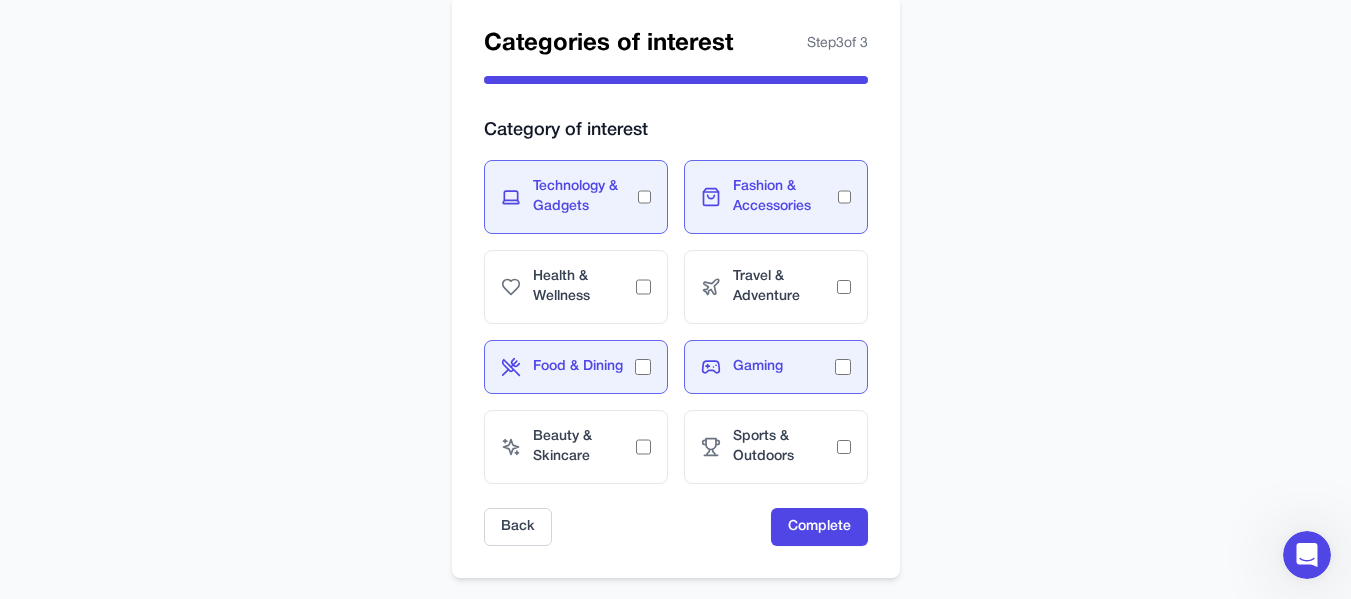 scroll, scrollTop: 145, scrollLeft: 0, axis: vertical 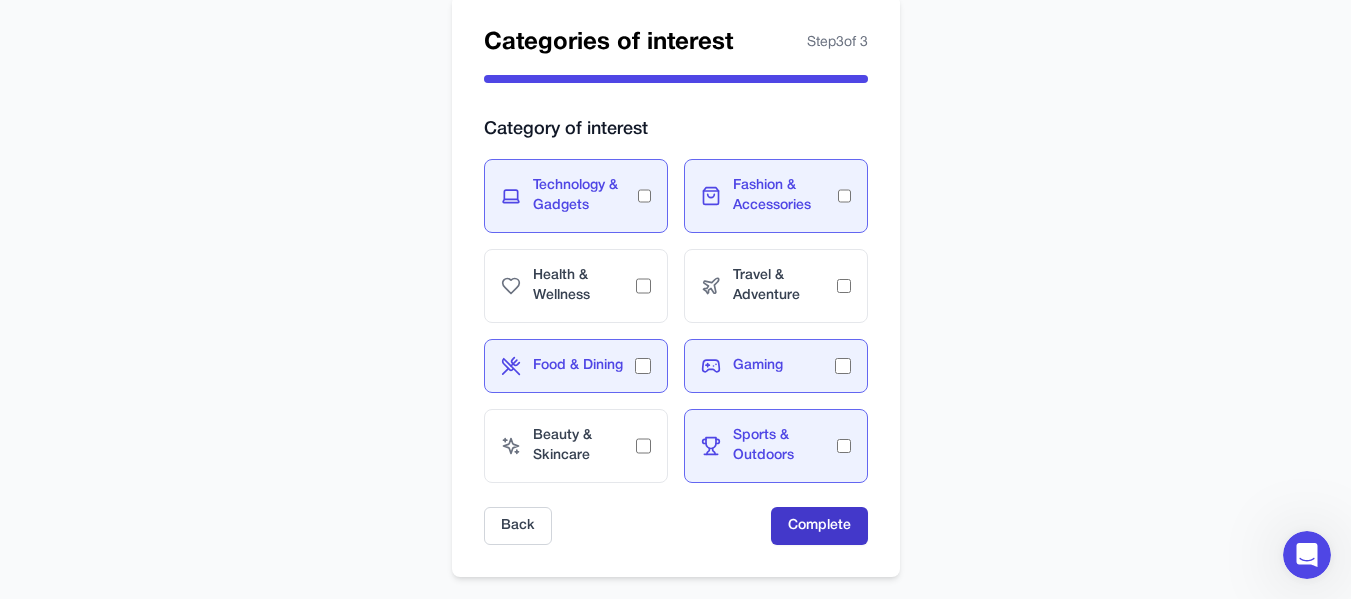 click on "Complete" at bounding box center [819, 526] 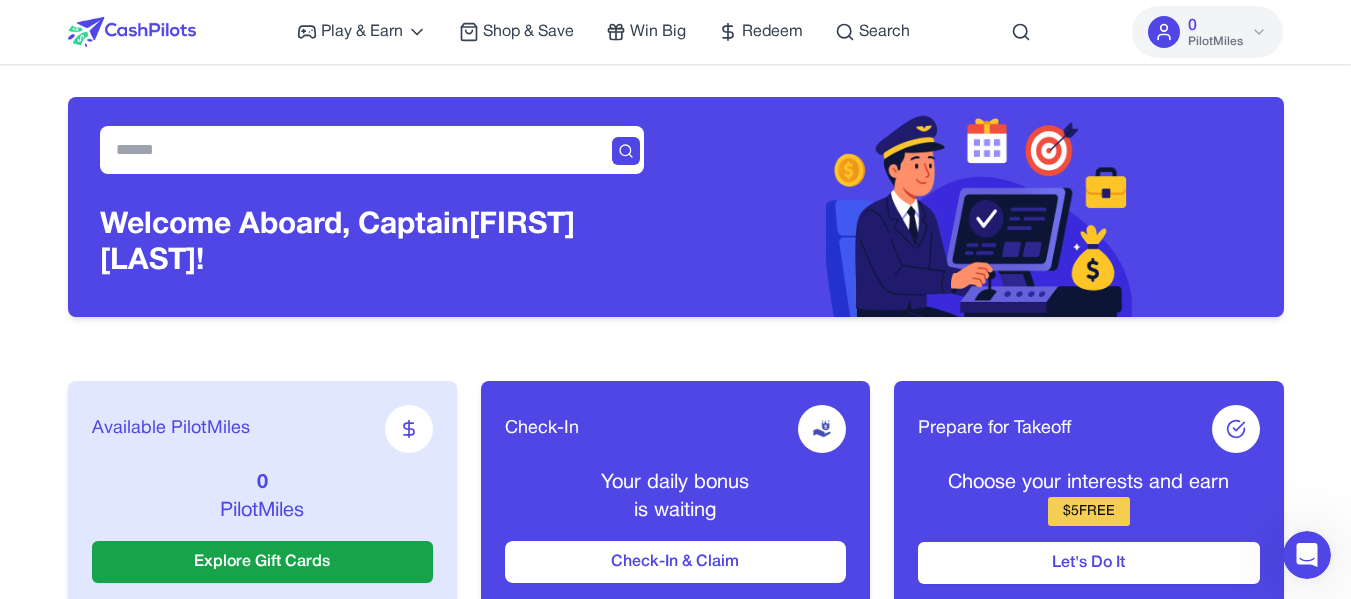 click on "0 PilotMiles" at bounding box center [1215, 32] 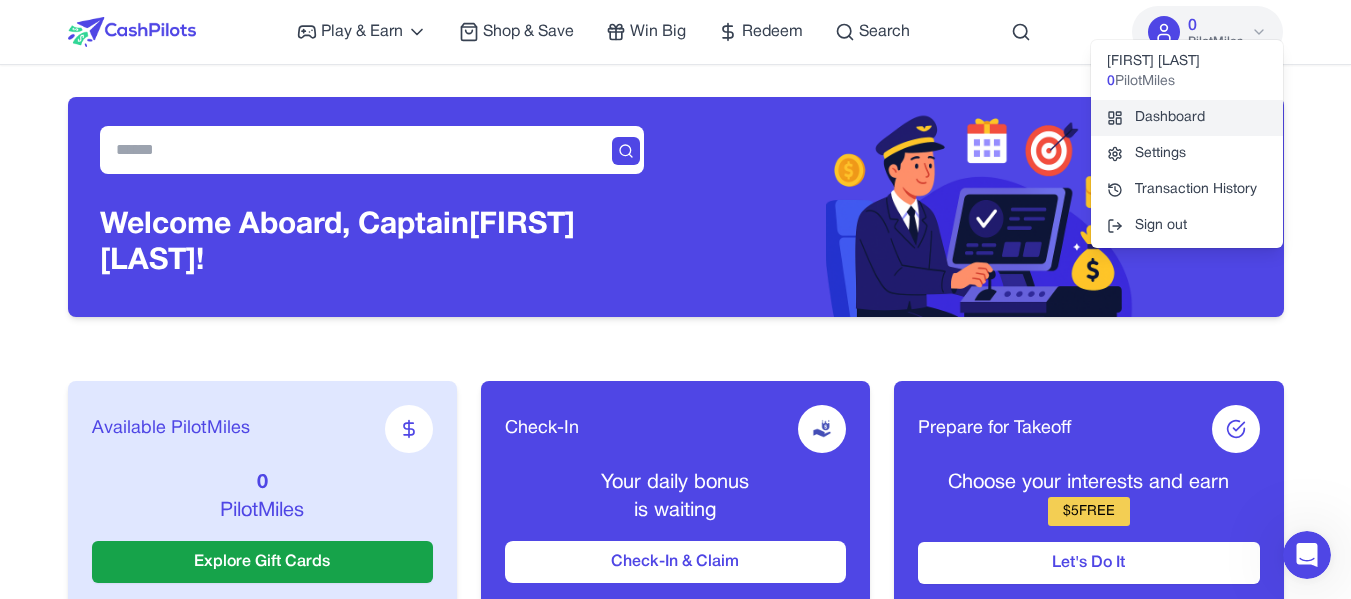 click on "Dashboard" at bounding box center [1187, 118] 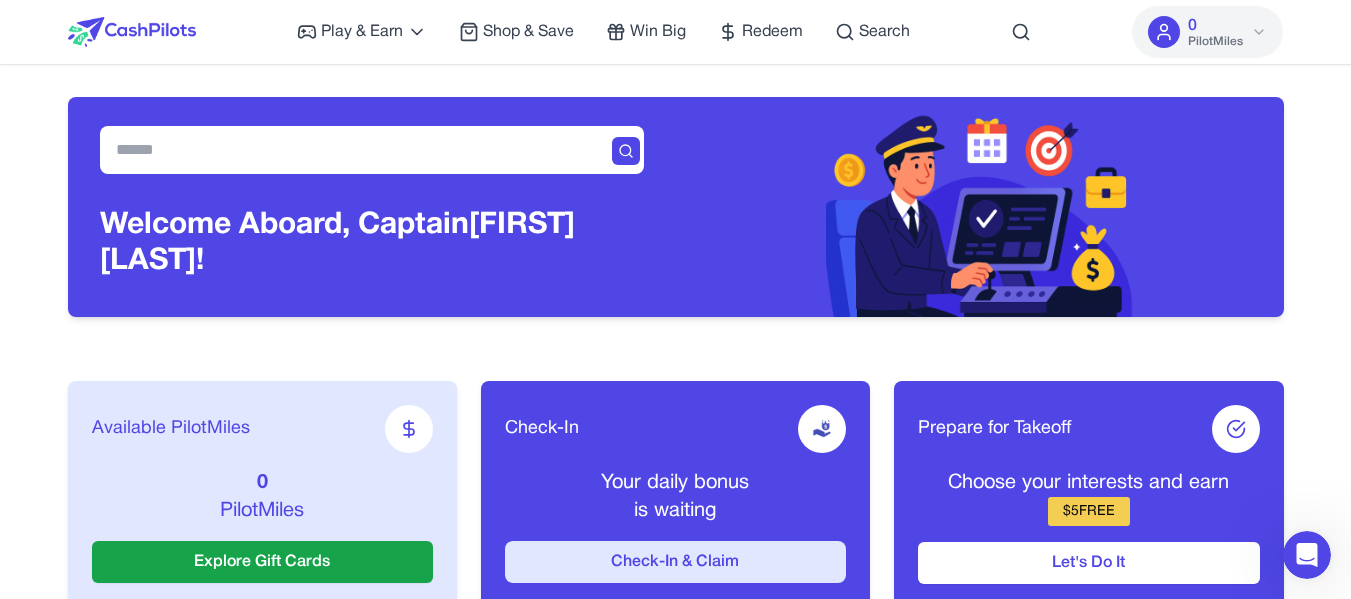 click on "Check-In & Claim" at bounding box center [675, 562] 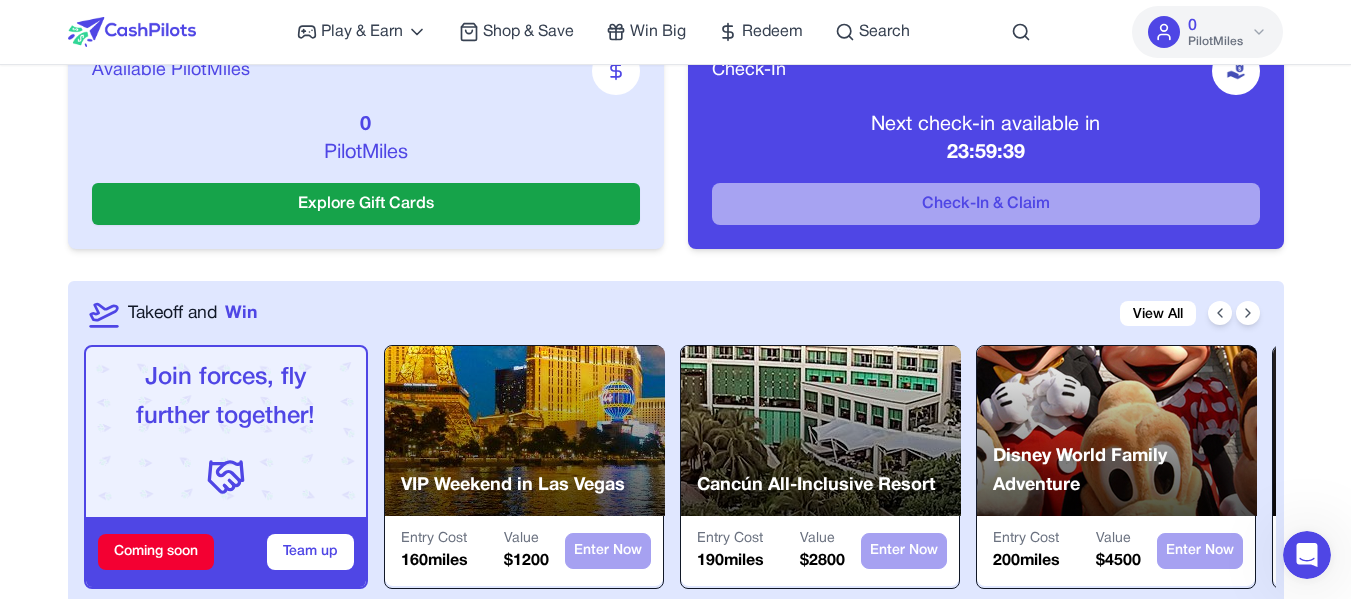 scroll, scrollTop: 359, scrollLeft: 0, axis: vertical 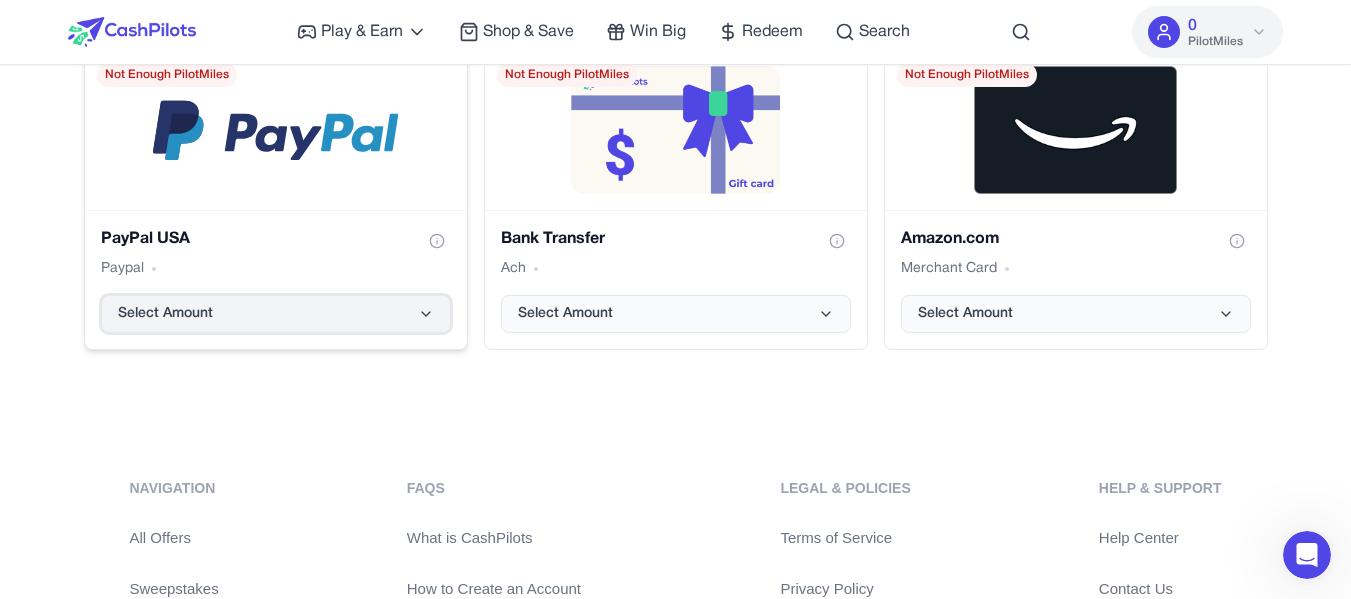click on "Select Amount" at bounding box center [276, 314] 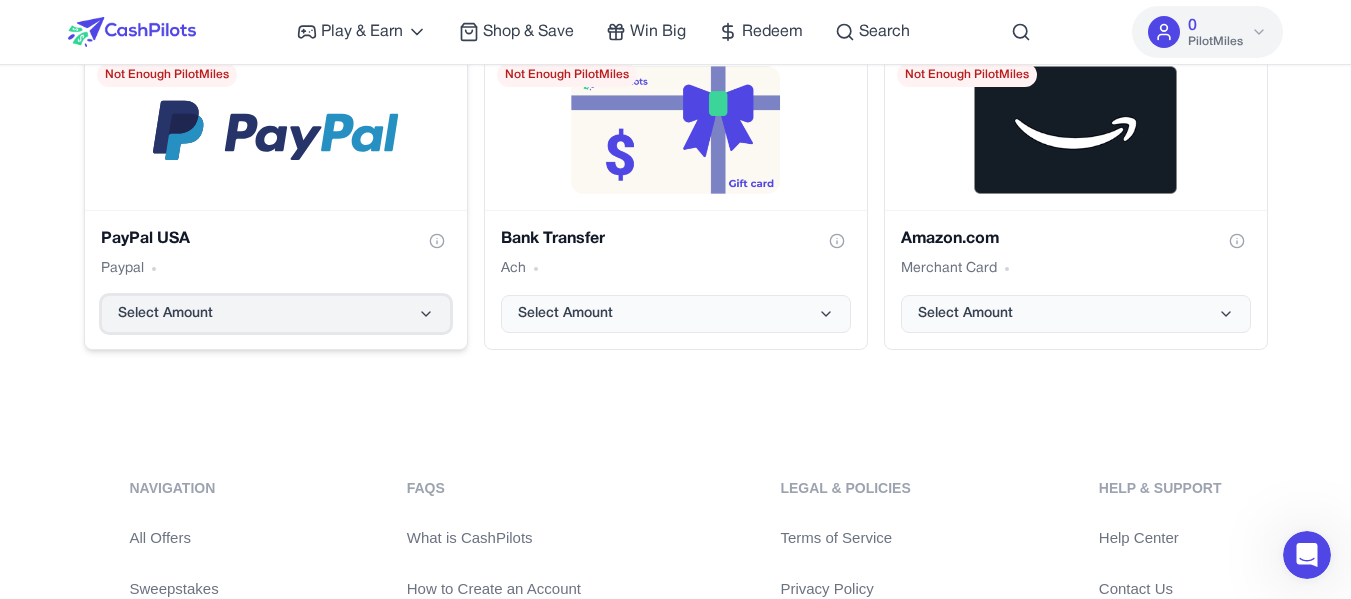 click on "Select Amount" at bounding box center [276, 314] 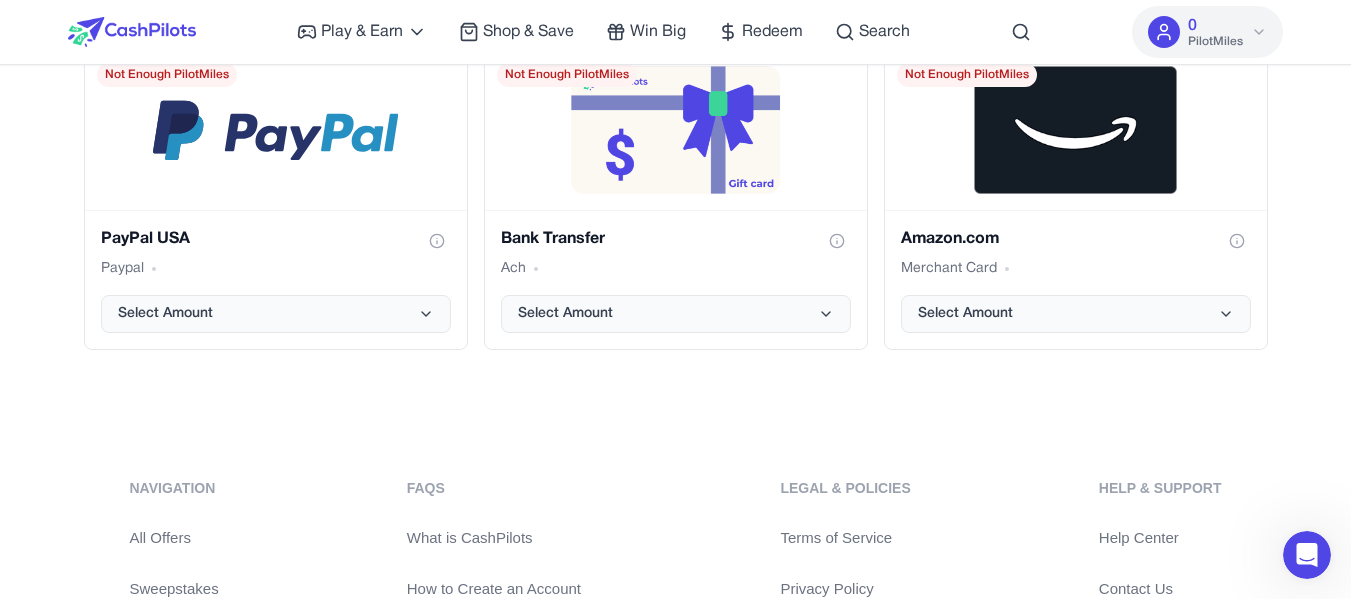 click on "Redeem View All Virtual Visa Visa Card Select Amount Not Enough PilotMiles Best Buy USA Merchant Card Select Amount Not Enough PilotMiles Starbucks US Merchant Card Select Amount Not Enough PilotMiles PayPal USA Paypal Select Amount Not Enough PilotMiles Bank Transfer Ach Select Amount Not Enough PilotMiles Amazon.com Merchant Card Select Amount Not Enough PilotMiles" at bounding box center [676, 25] 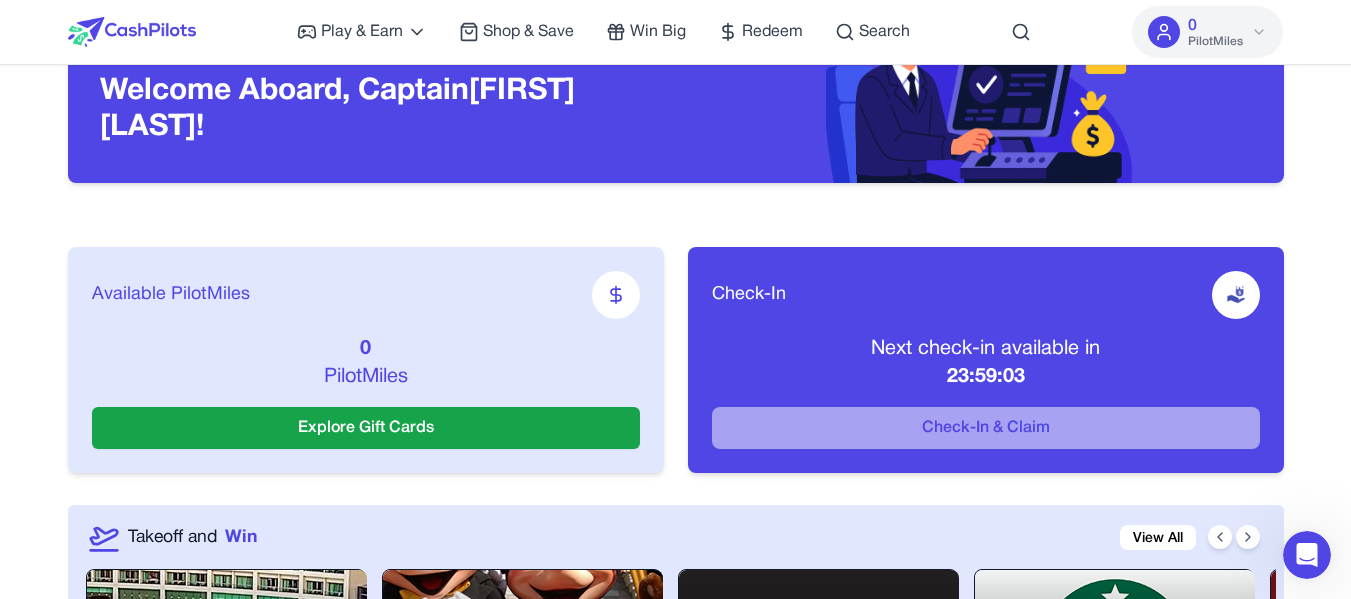 scroll, scrollTop: 0, scrollLeft: 0, axis: both 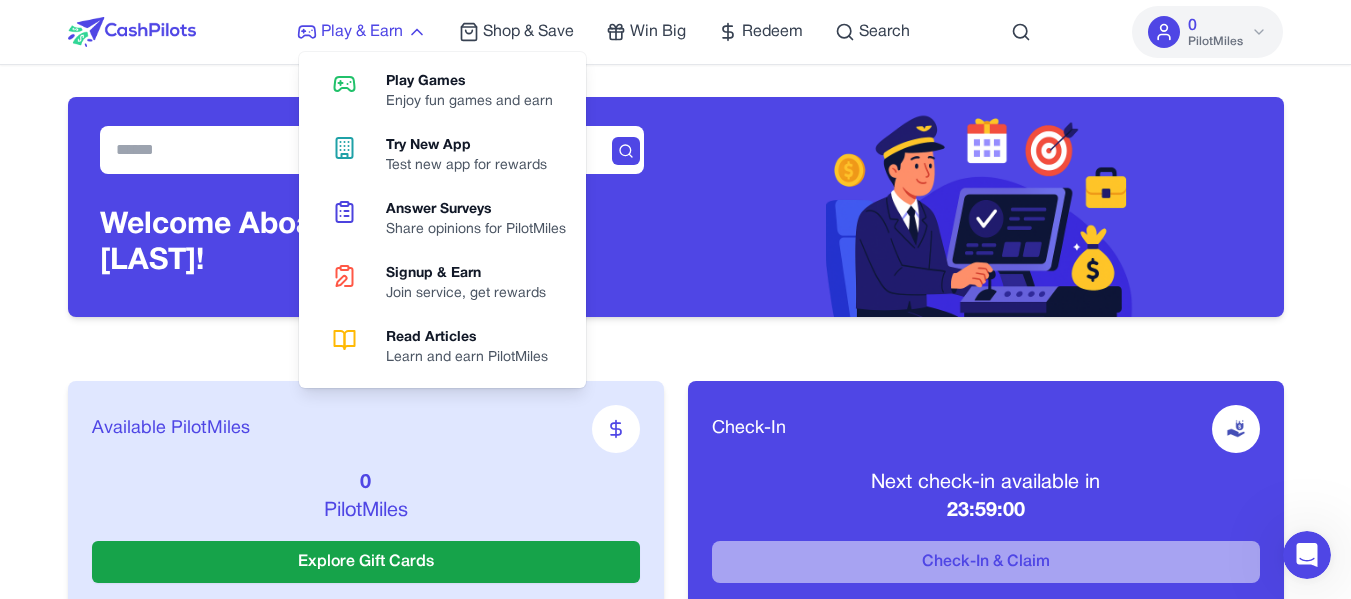 click on "Play & Earn" at bounding box center [362, 32] 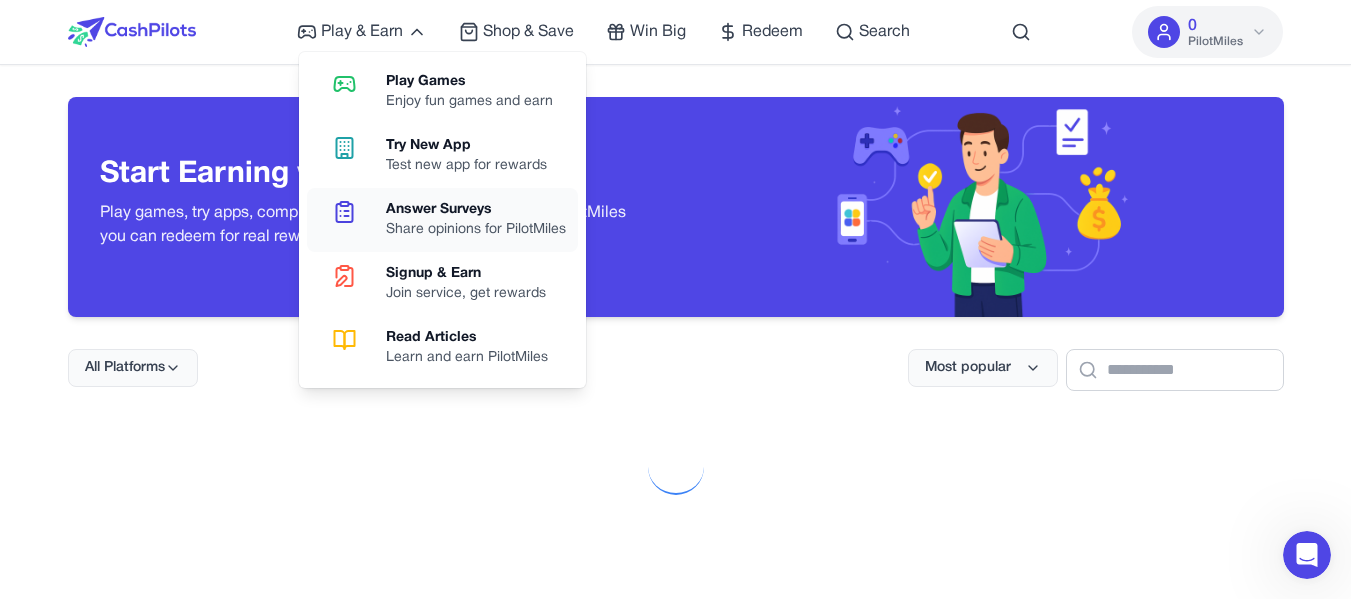 click on "Answer Surveys" at bounding box center (476, 210) 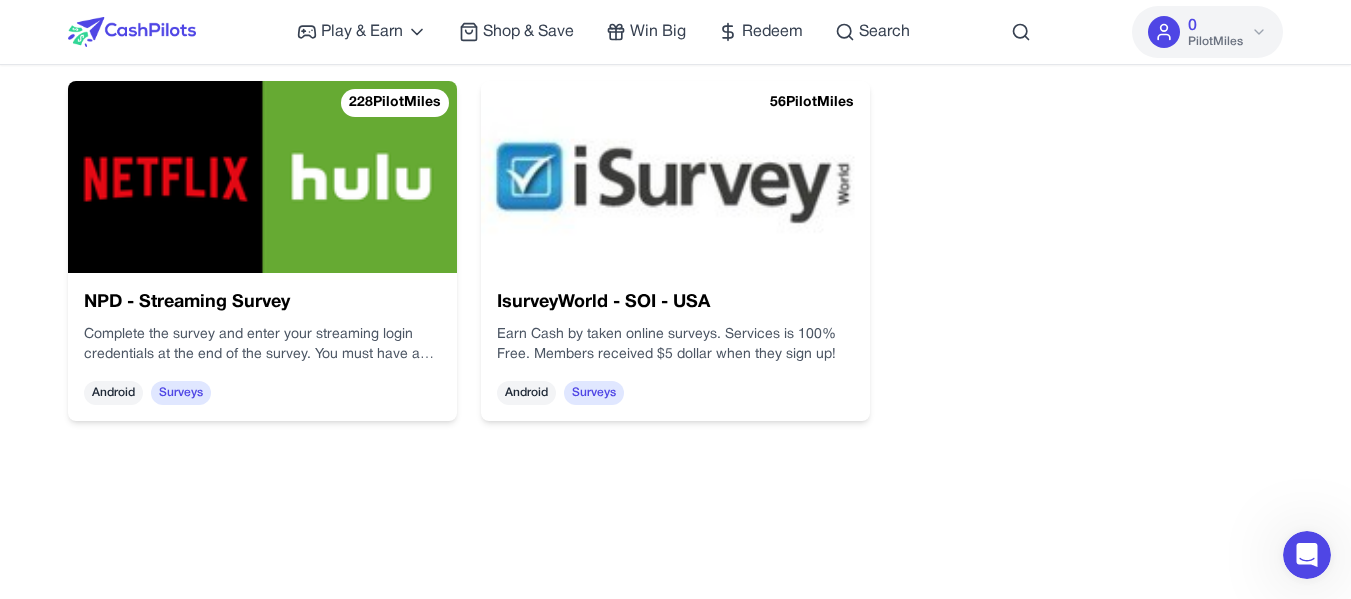 scroll, scrollTop: 347, scrollLeft: 0, axis: vertical 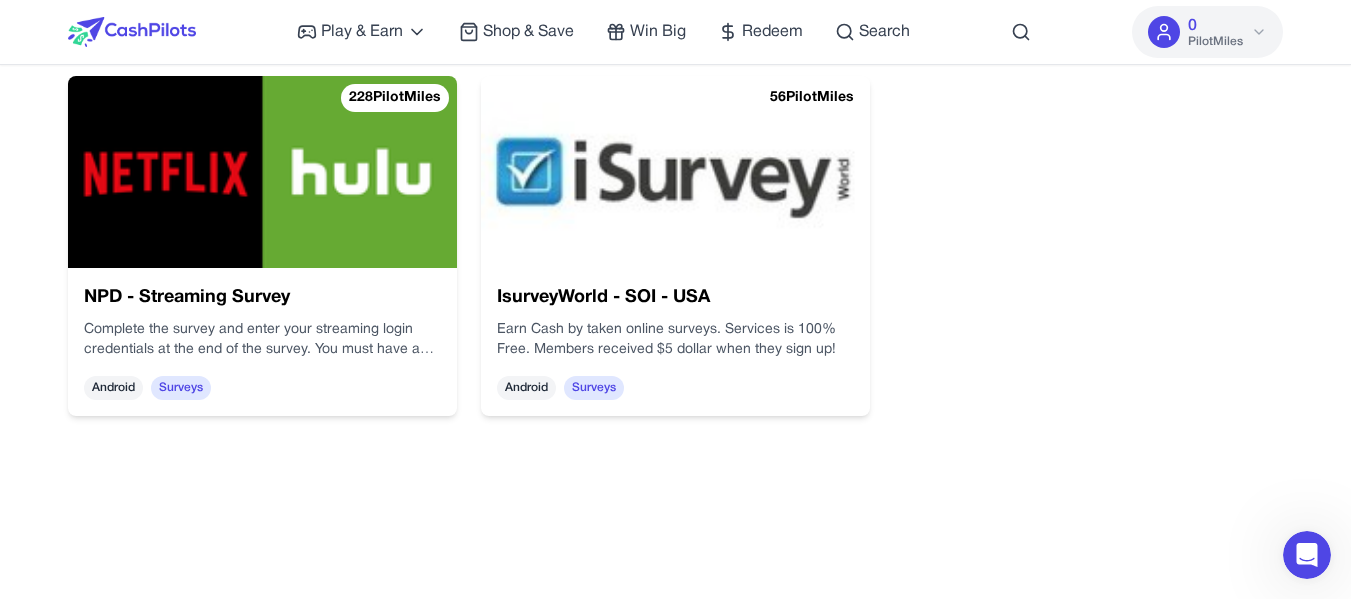 click on "Surveys" at bounding box center (566, 368) 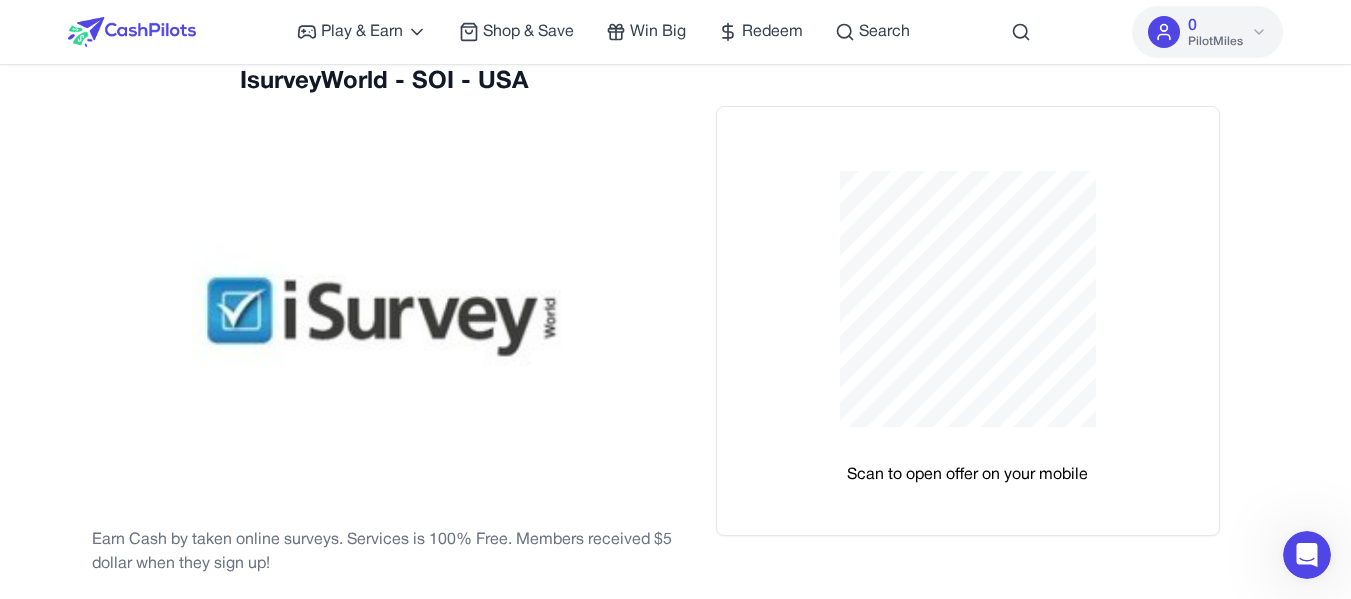 scroll, scrollTop: 0, scrollLeft: 0, axis: both 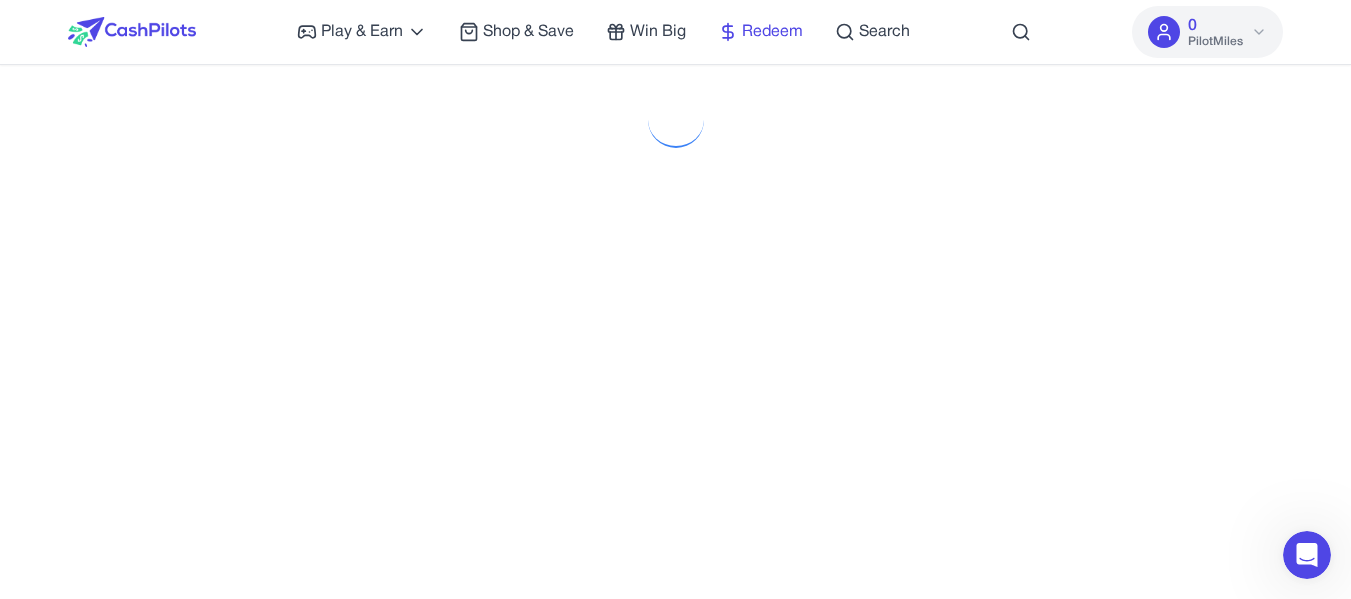 click on "Redeem" at bounding box center (772, 32) 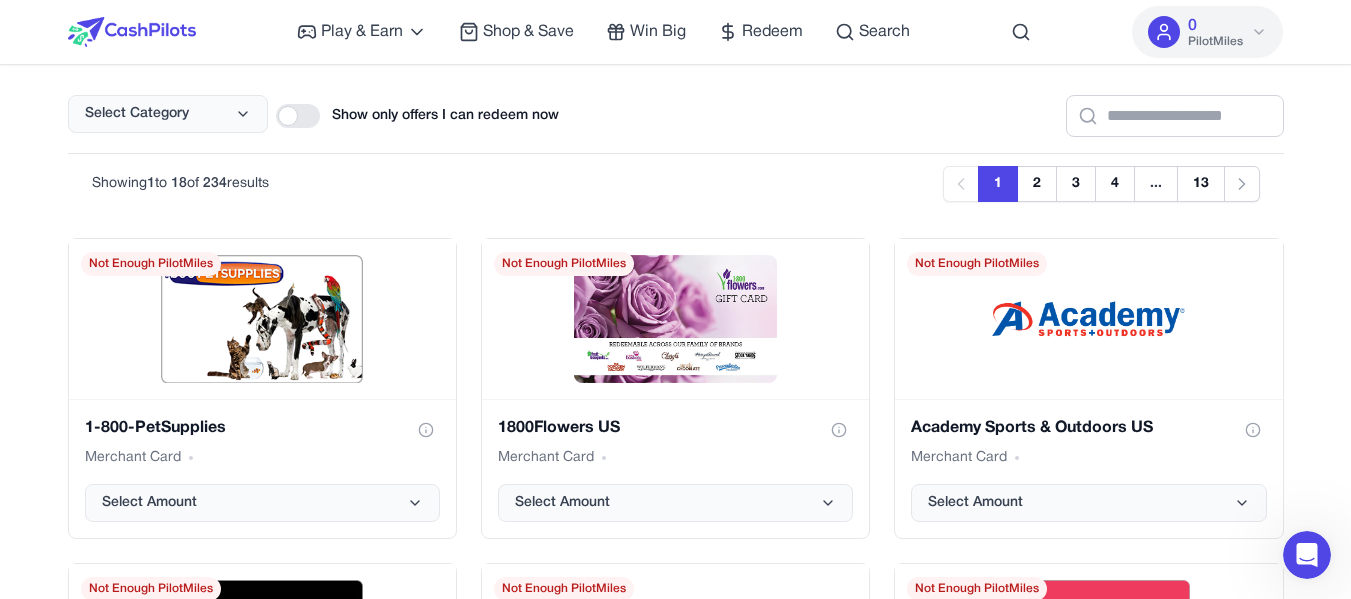 scroll, scrollTop: 794, scrollLeft: 0, axis: vertical 